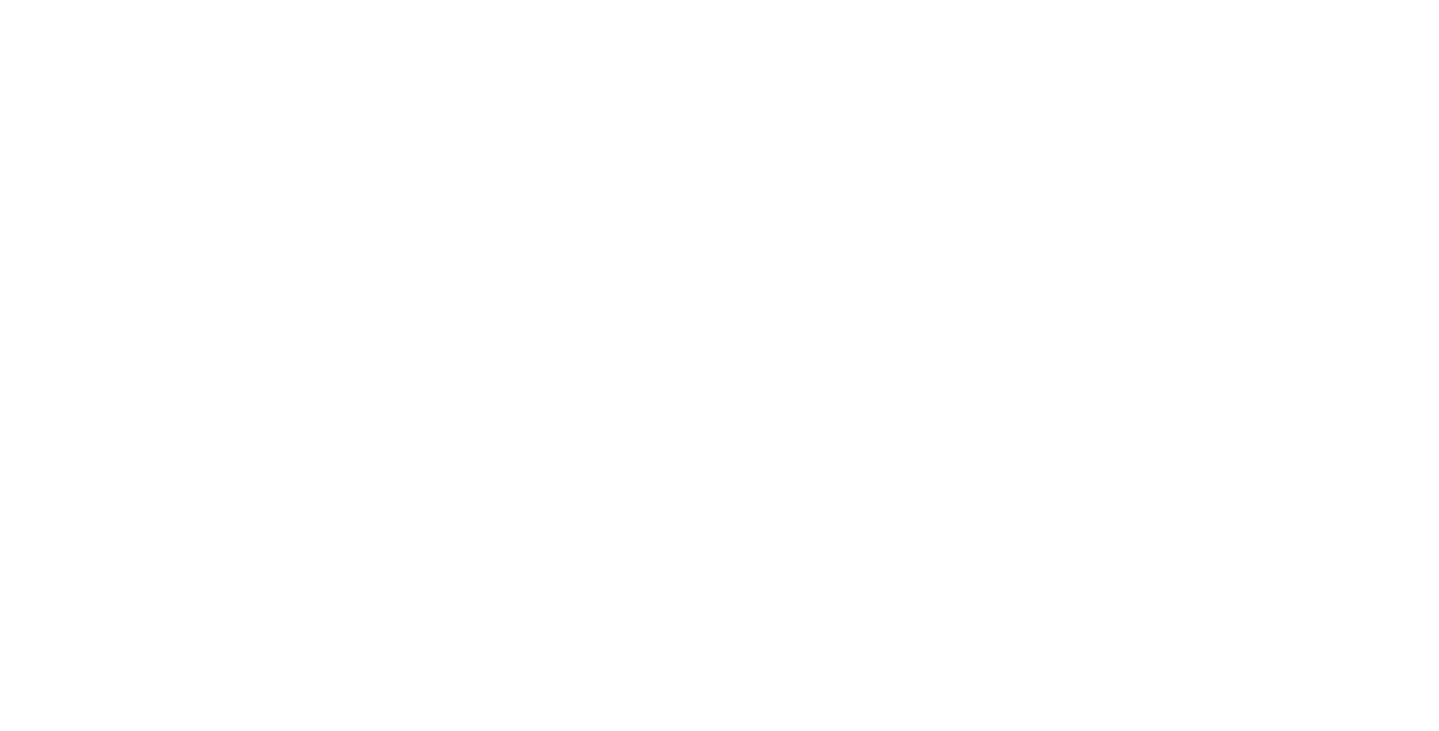 scroll, scrollTop: 0, scrollLeft: 0, axis: both 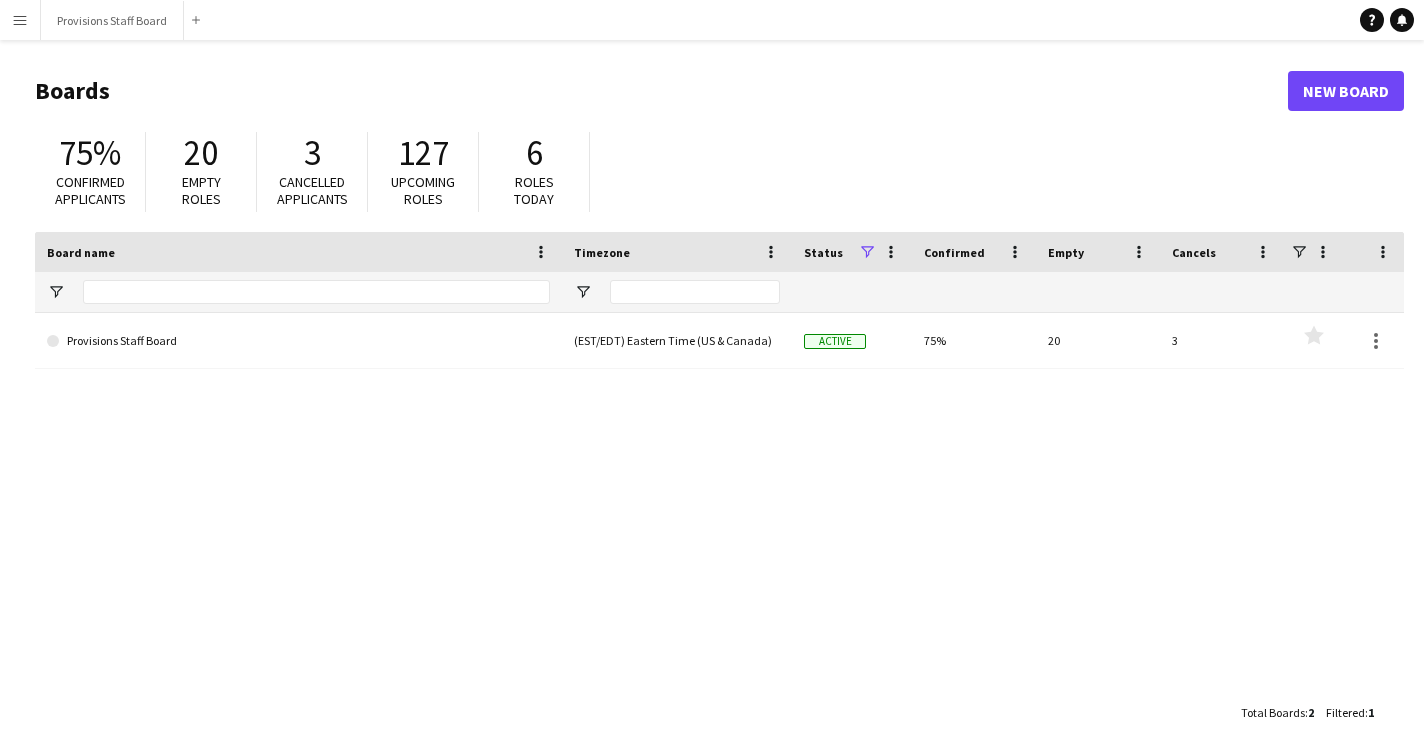 drag, startPoint x: 274, startPoint y: 388, endPoint x: 282, endPoint y: 372, distance: 17.888544 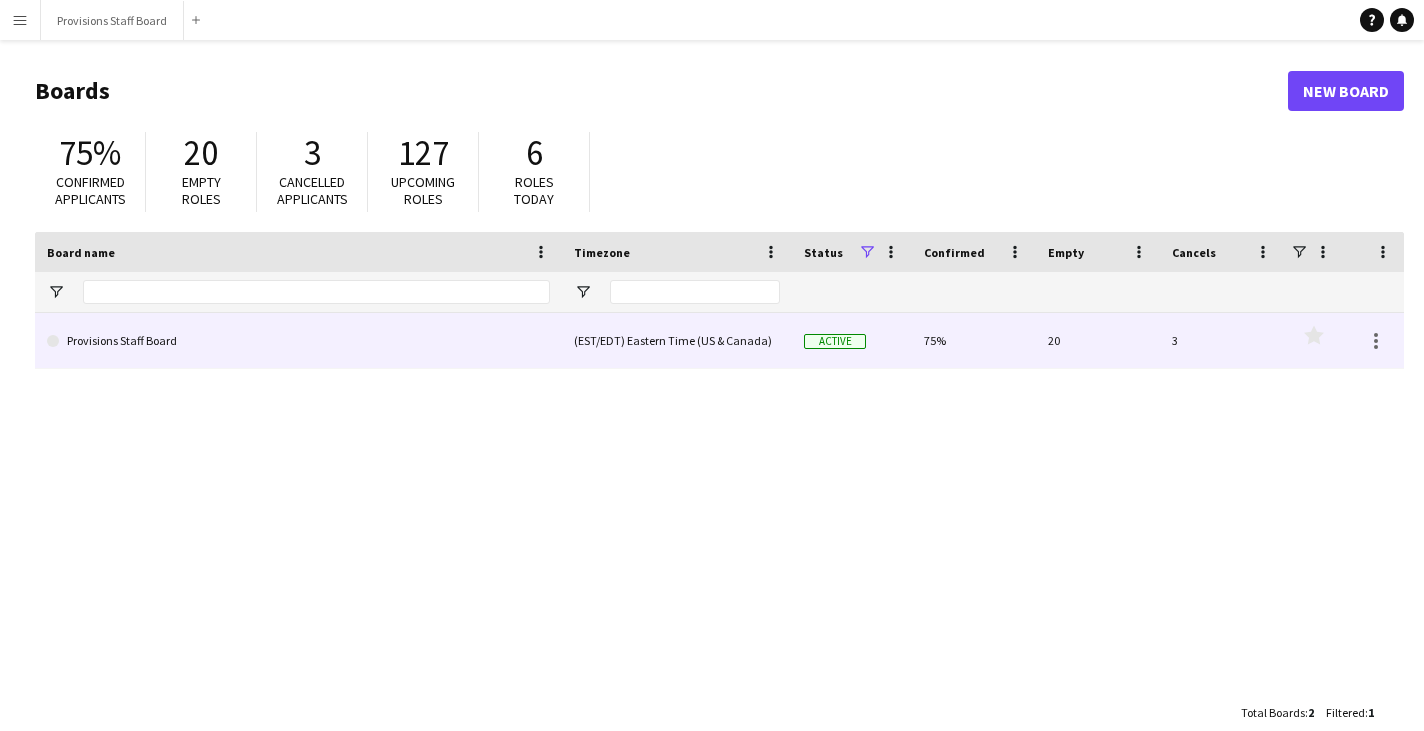 click on "Provisions Staff Board" 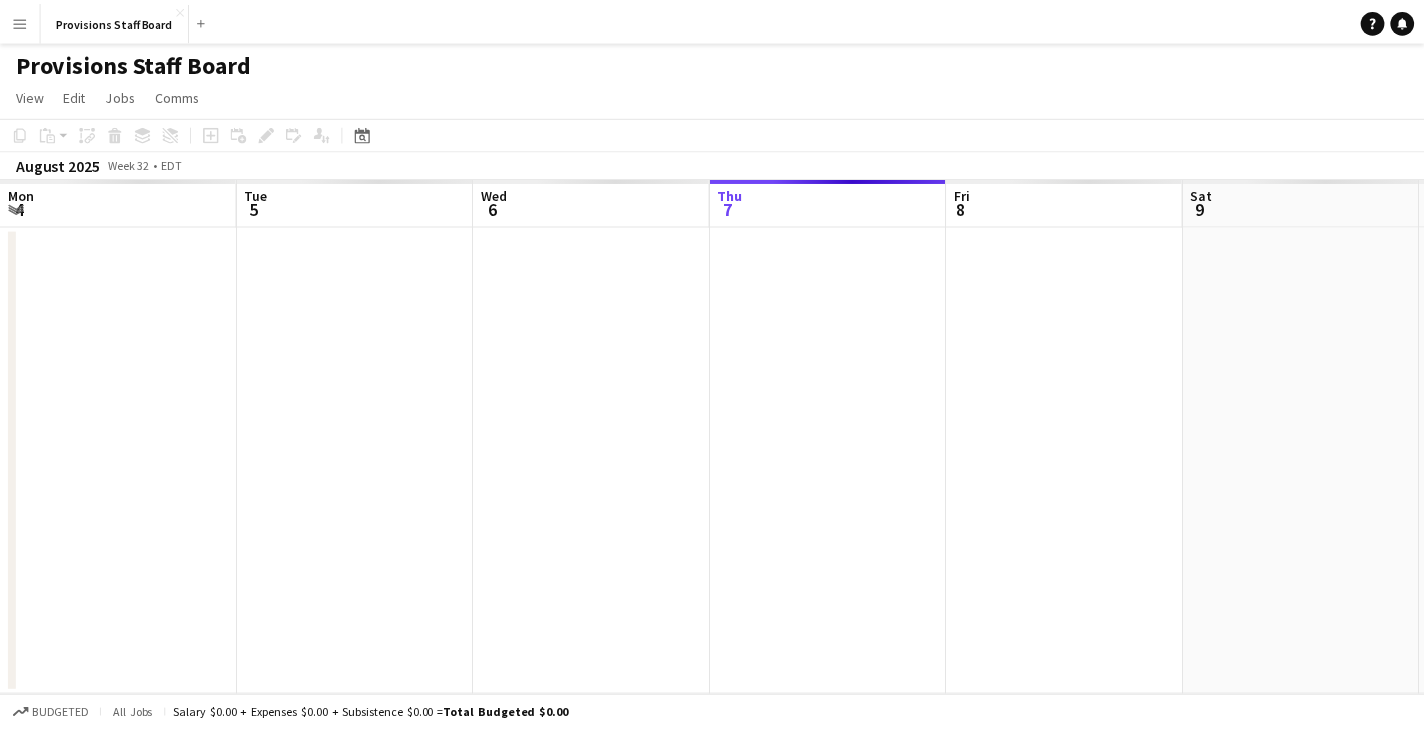 scroll, scrollTop: 0, scrollLeft: 478, axis: horizontal 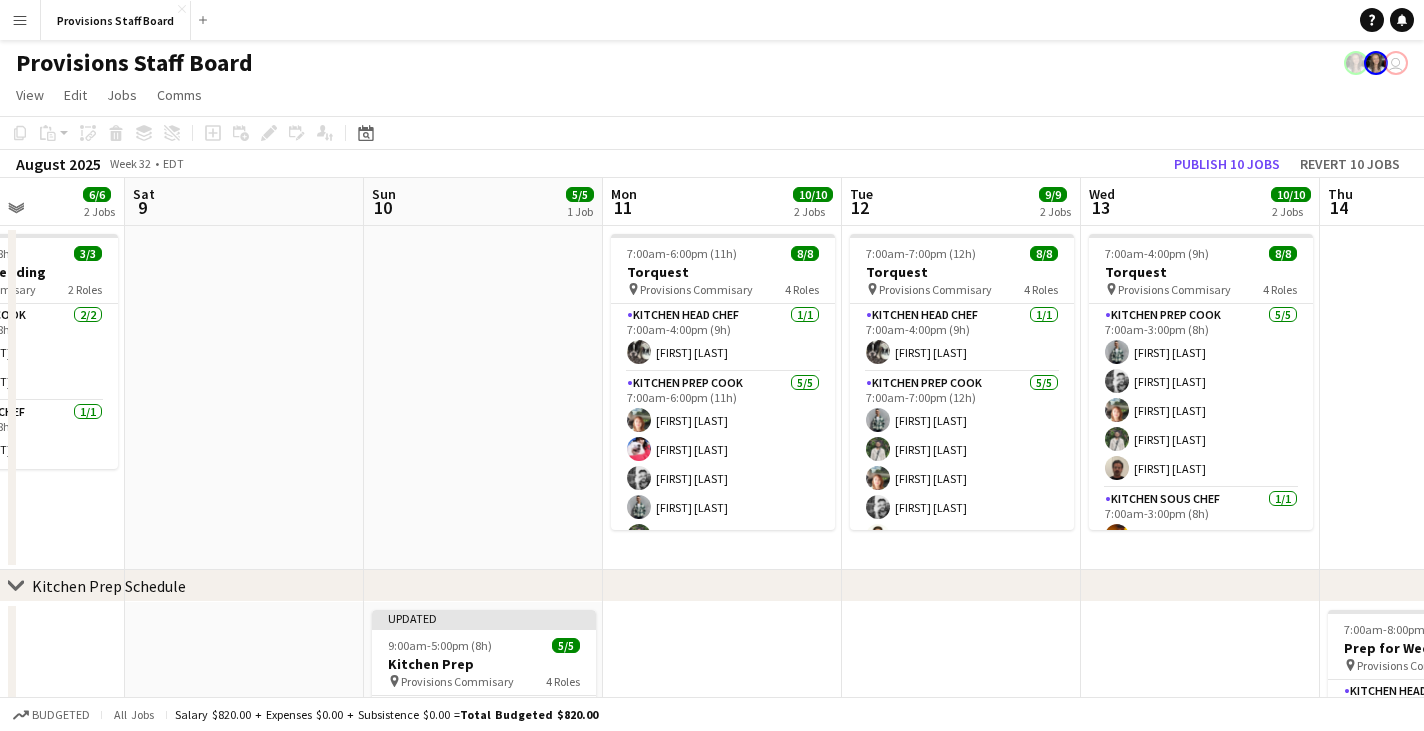 drag, startPoint x: 1342, startPoint y: 196, endPoint x: 834, endPoint y: 200, distance: 508.01575 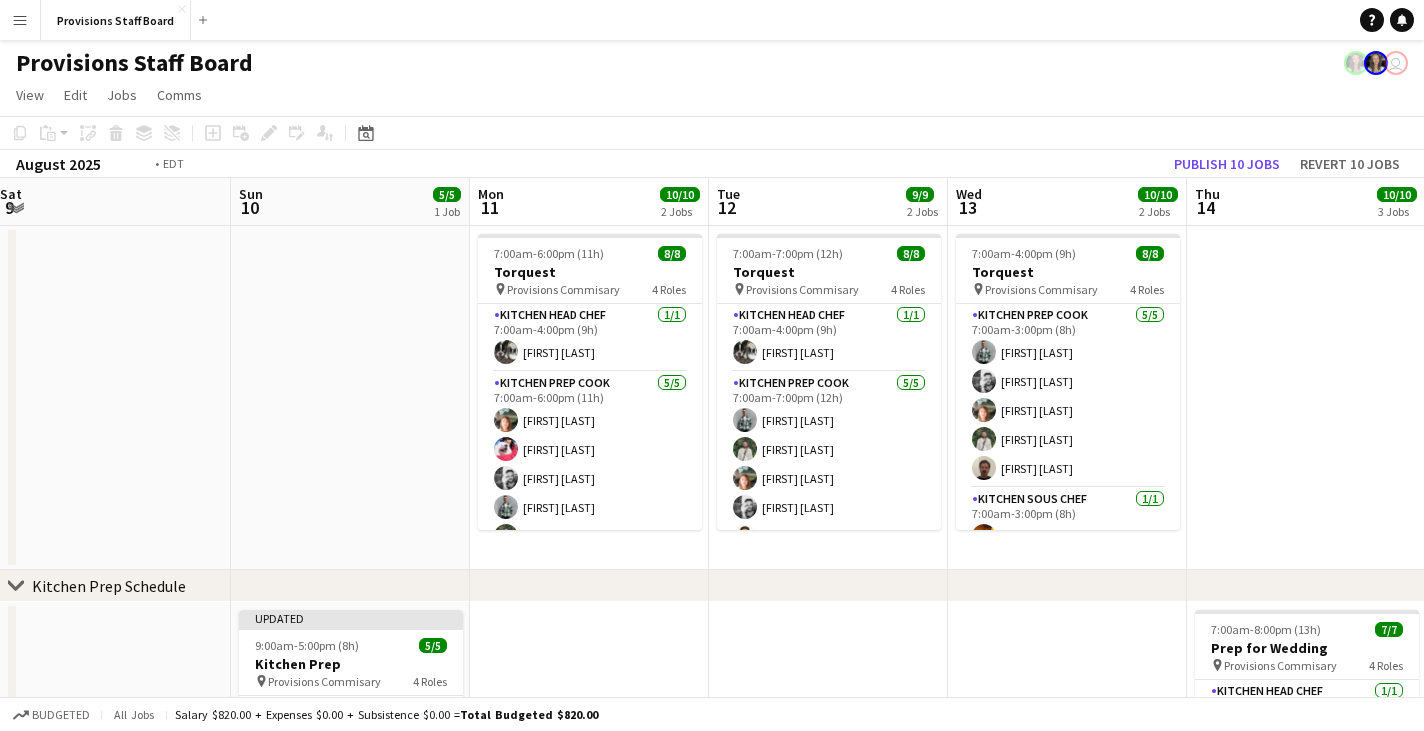 drag, startPoint x: 1336, startPoint y: 196, endPoint x: 675, endPoint y: 225, distance: 661.63586 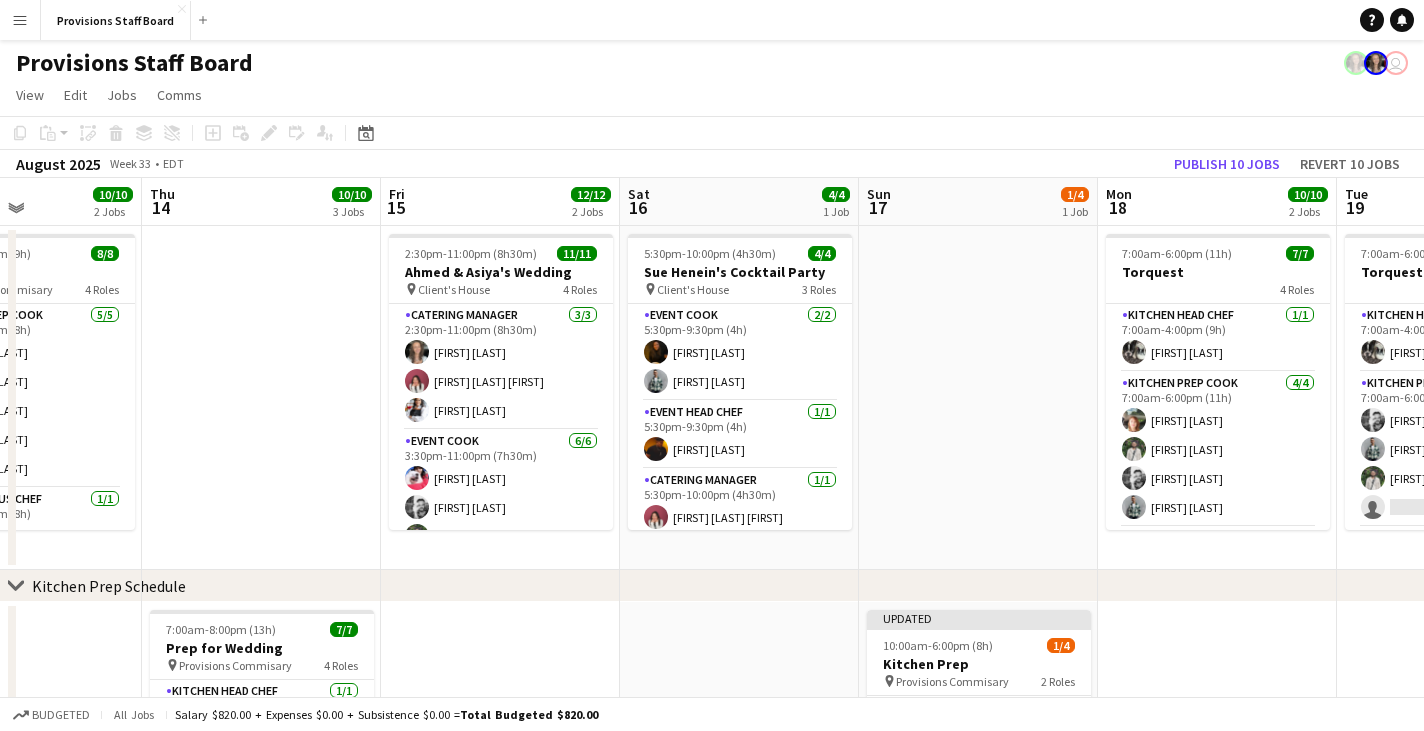 drag, startPoint x: 1301, startPoint y: 195, endPoint x: 449, endPoint y: 224, distance: 852.4934 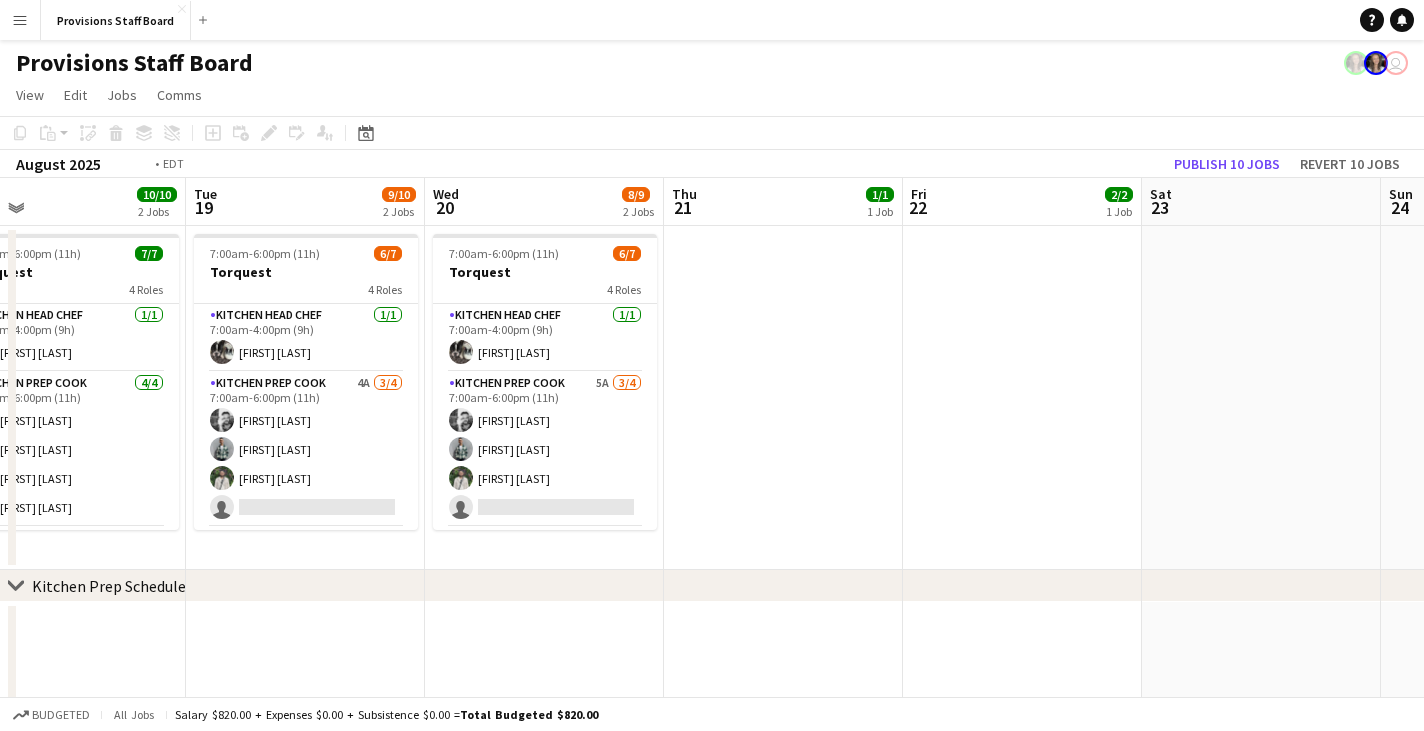 scroll, scrollTop: 0, scrollLeft: 577, axis: horizontal 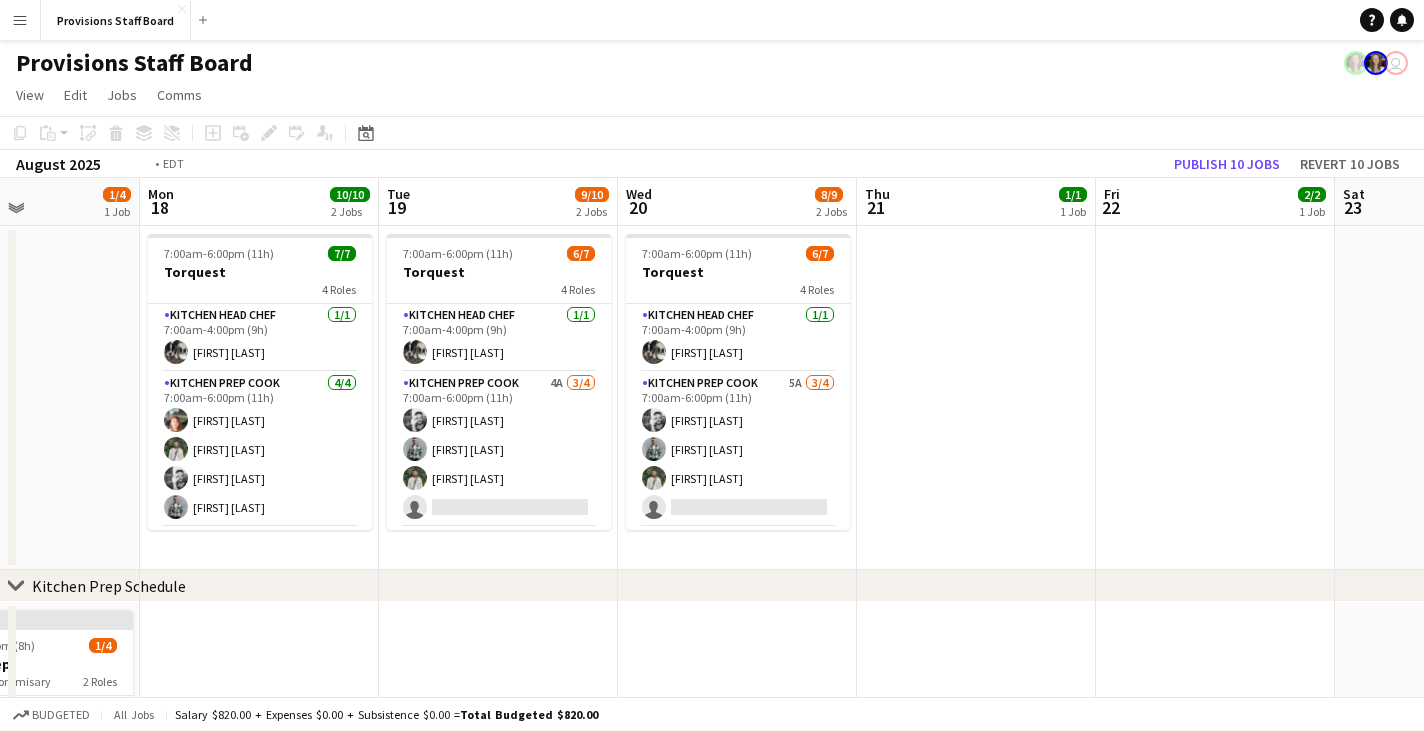 drag, startPoint x: 1342, startPoint y: 221, endPoint x: 681, endPoint y: 241, distance: 661.3025 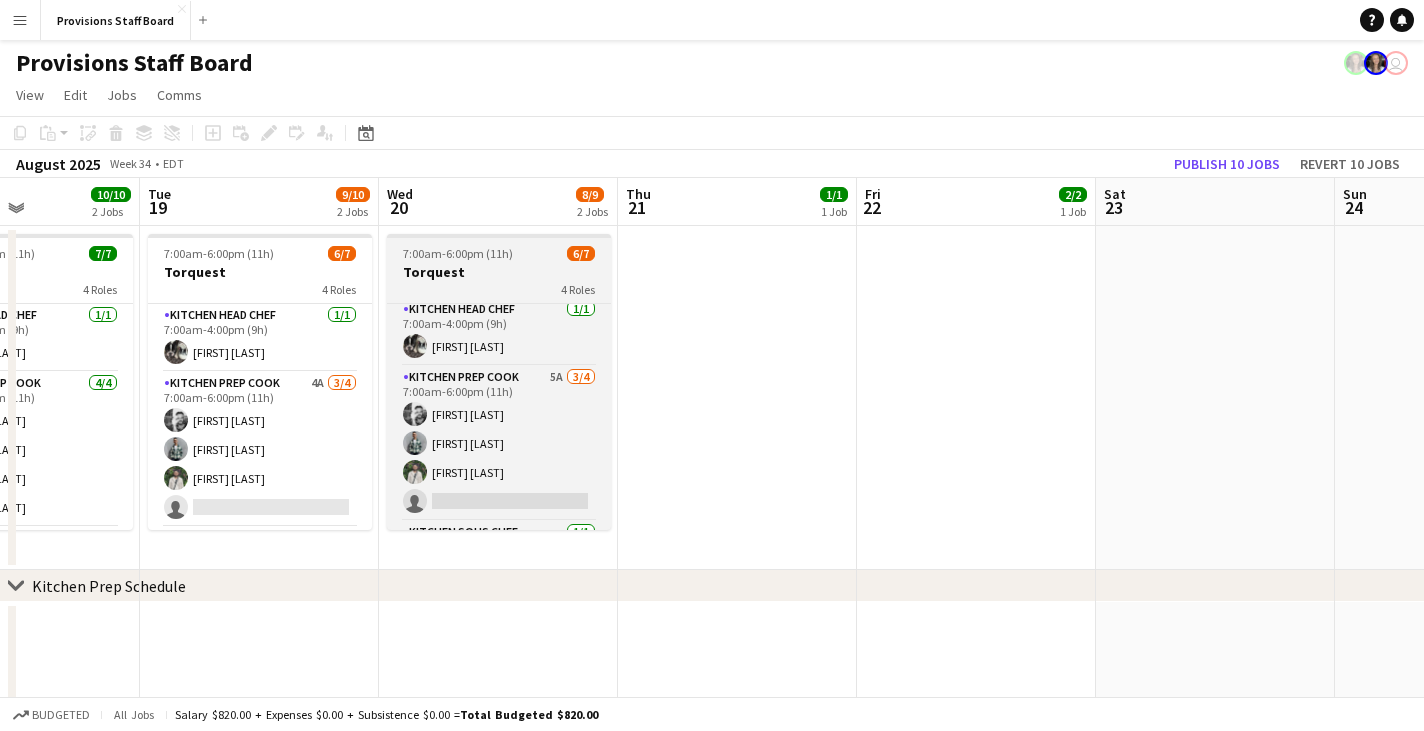 scroll, scrollTop: 0, scrollLeft: 0, axis: both 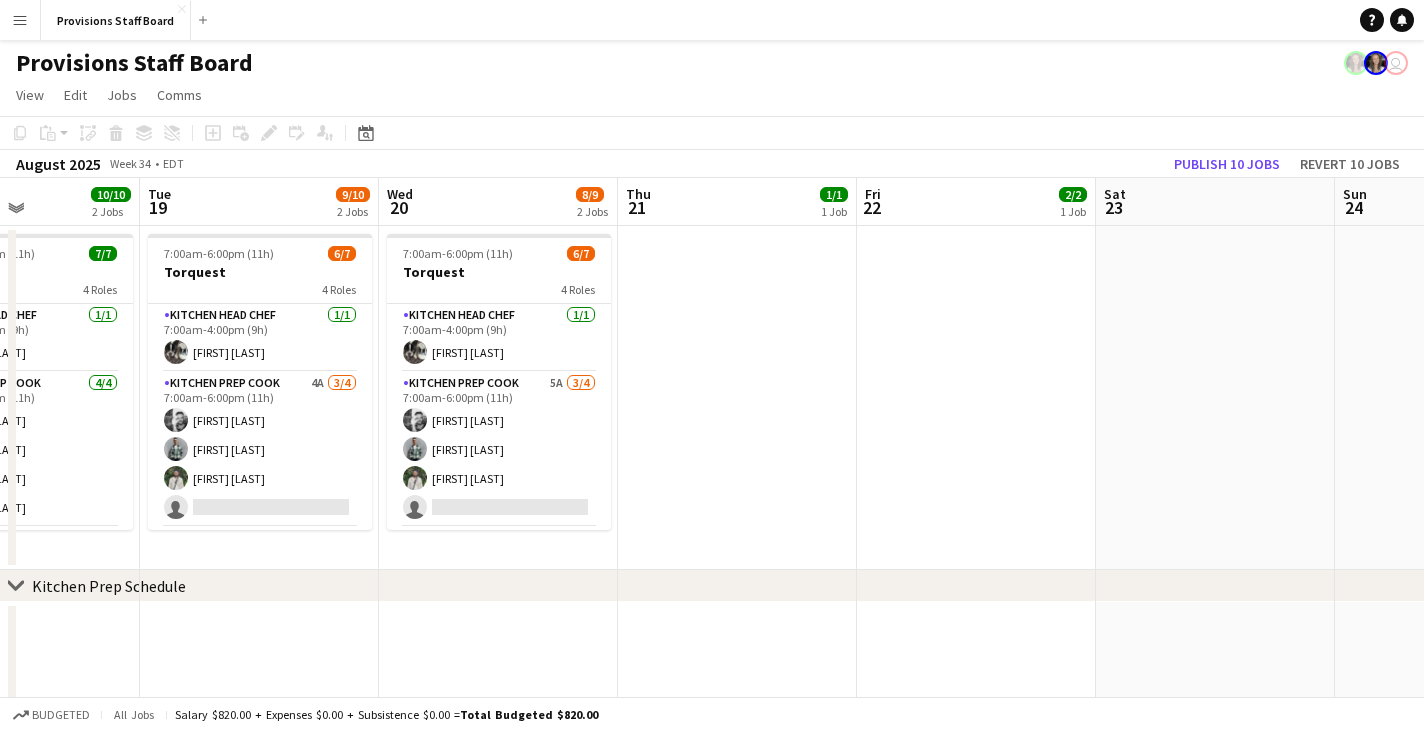 click on "Fri   22   2/2   1 Job" at bounding box center [976, 202] 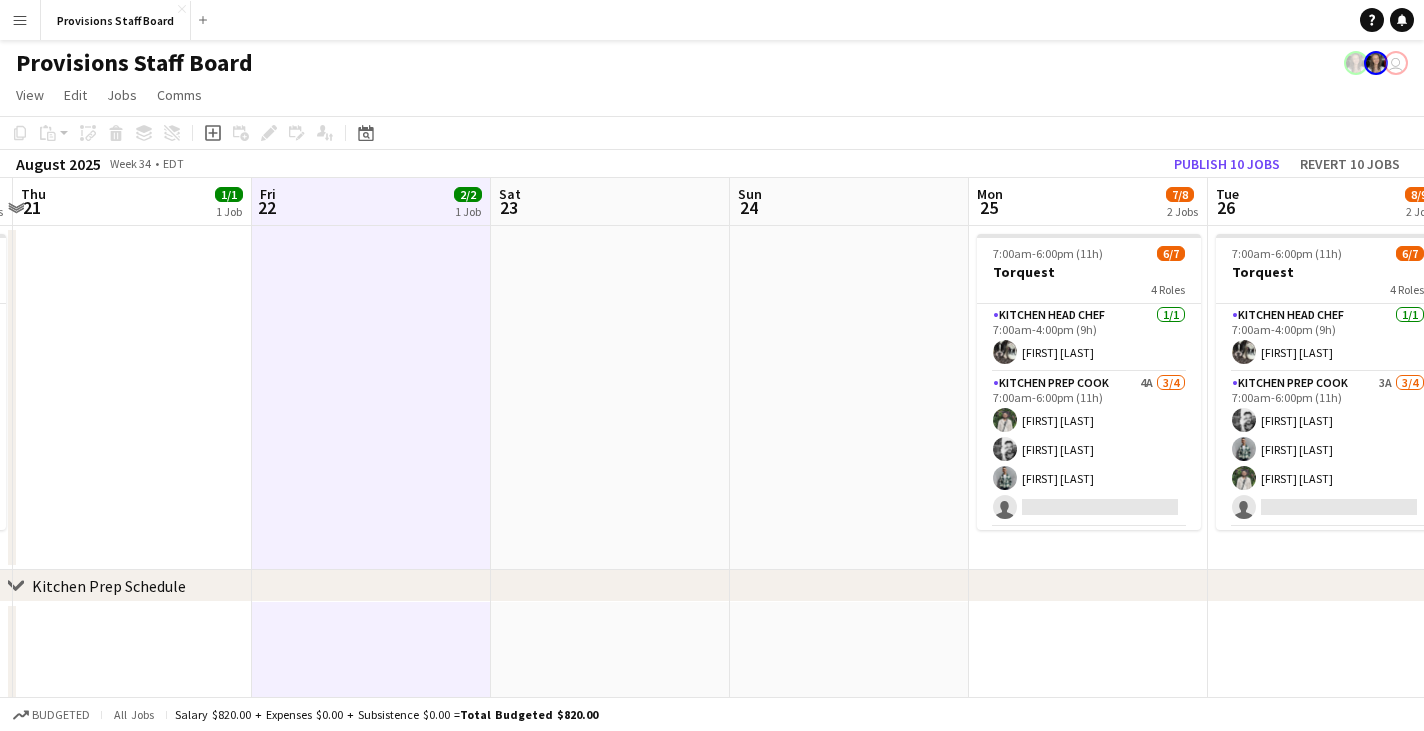 drag, startPoint x: 1159, startPoint y: 221, endPoint x: 583, endPoint y: 212, distance: 576.0703 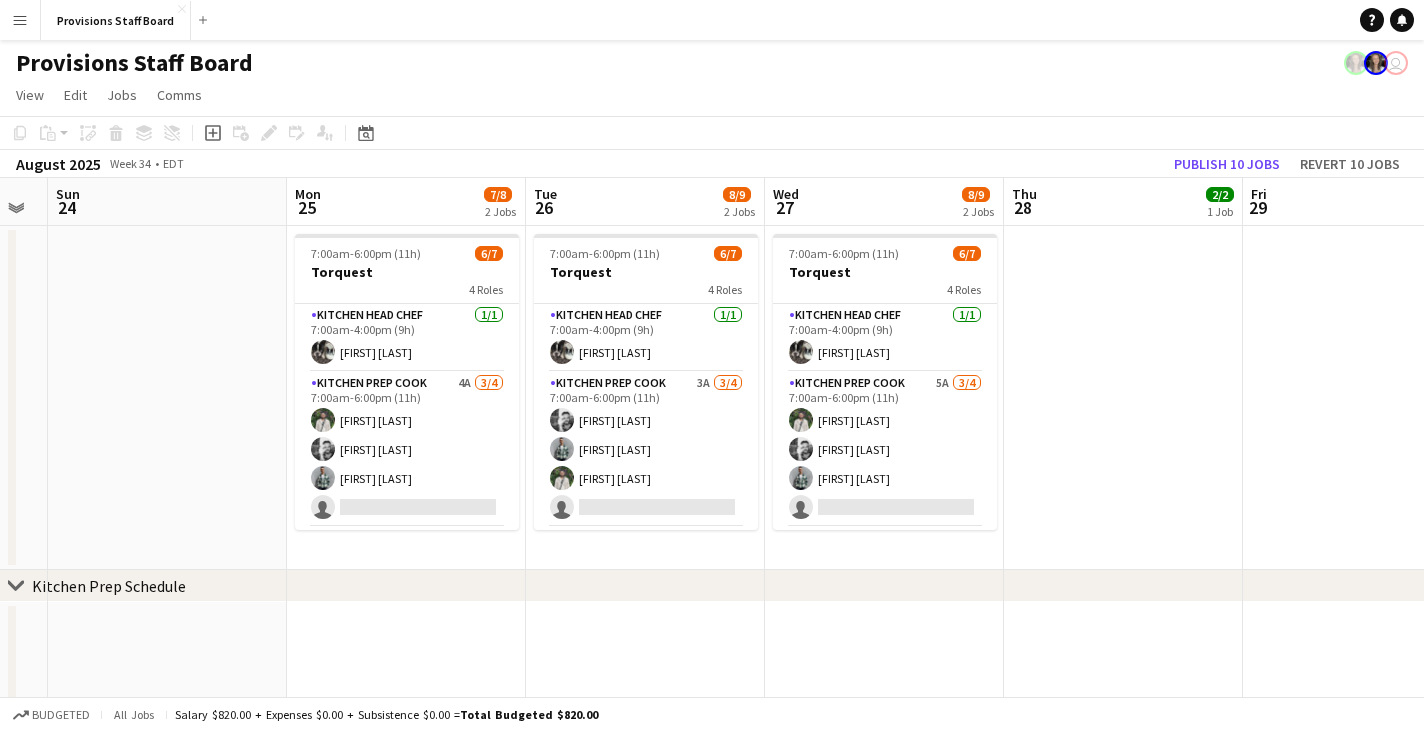 scroll, scrollTop: 0, scrollLeft: 706, axis: horizontal 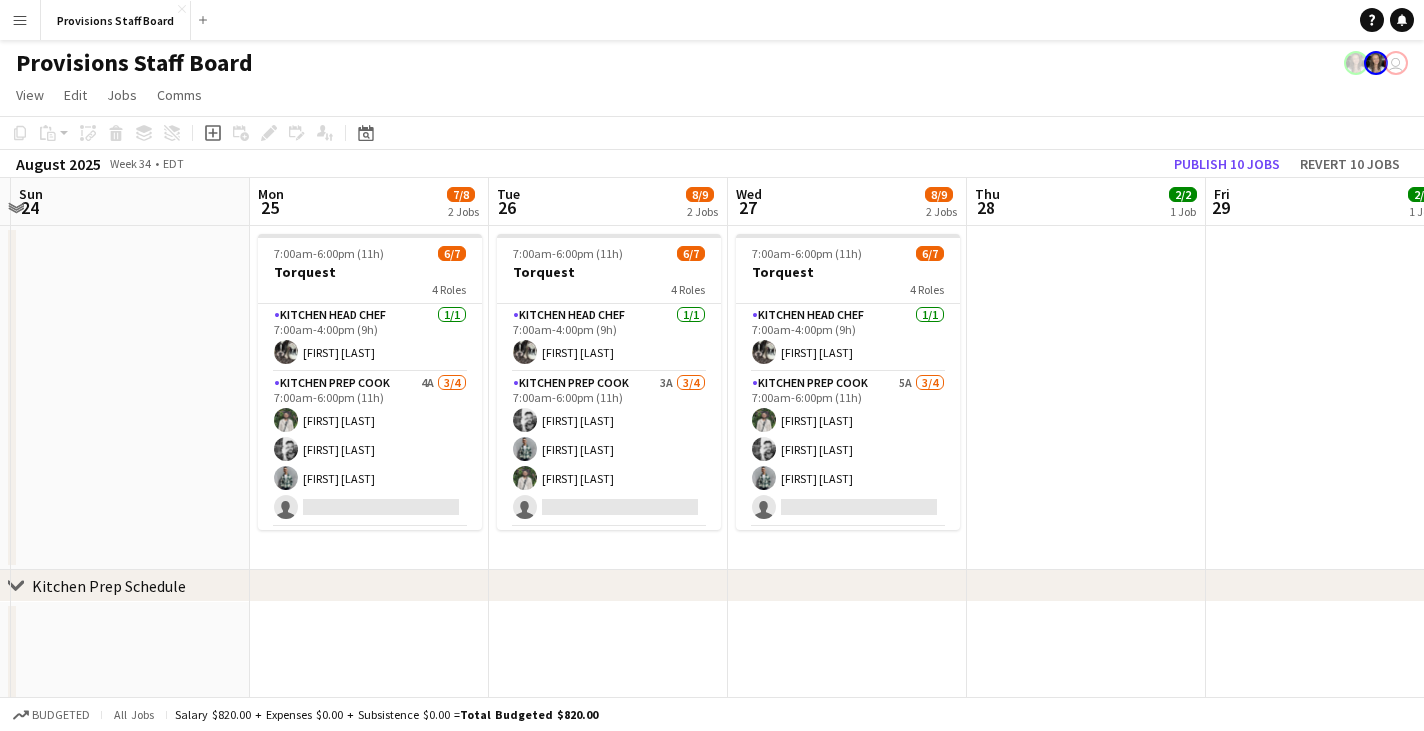 drag, startPoint x: 1211, startPoint y: 218, endPoint x: 777, endPoint y: 205, distance: 434.19467 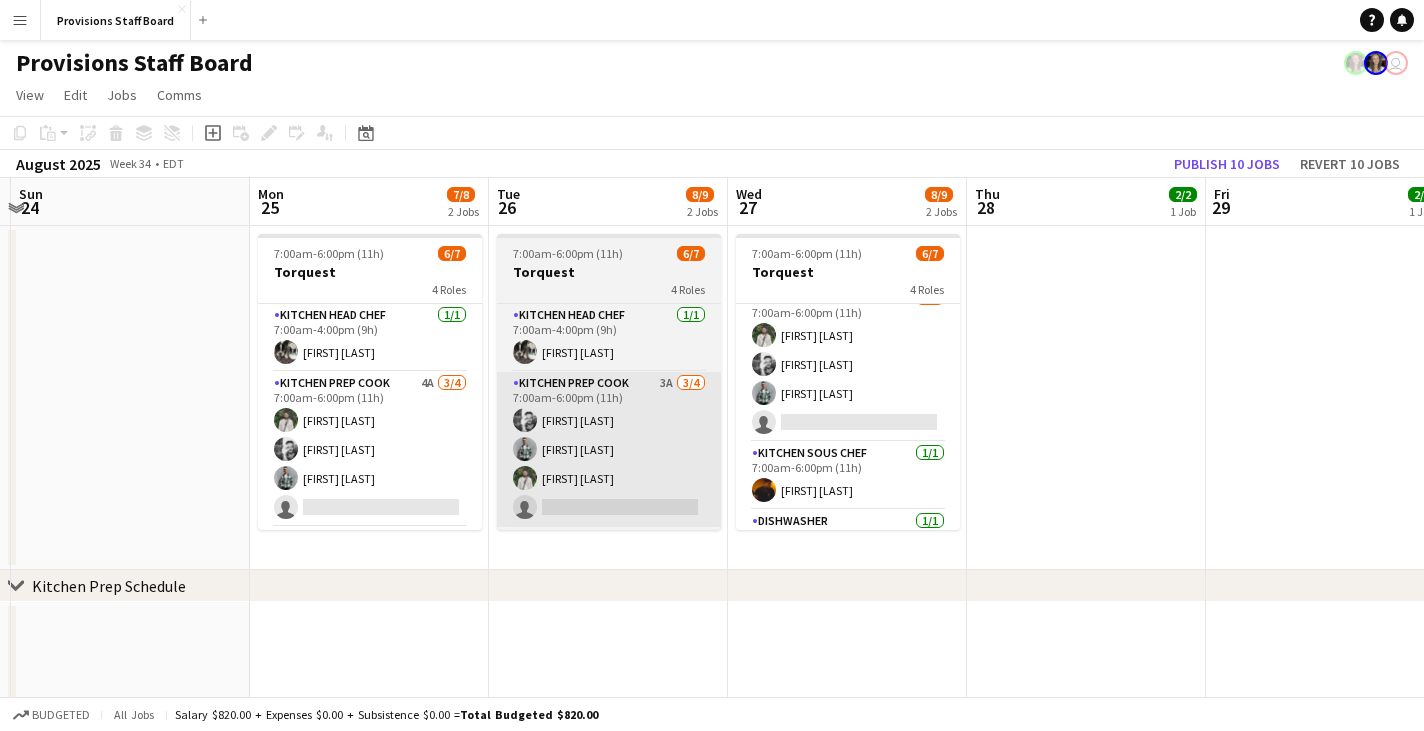 scroll, scrollTop: 33, scrollLeft: 0, axis: vertical 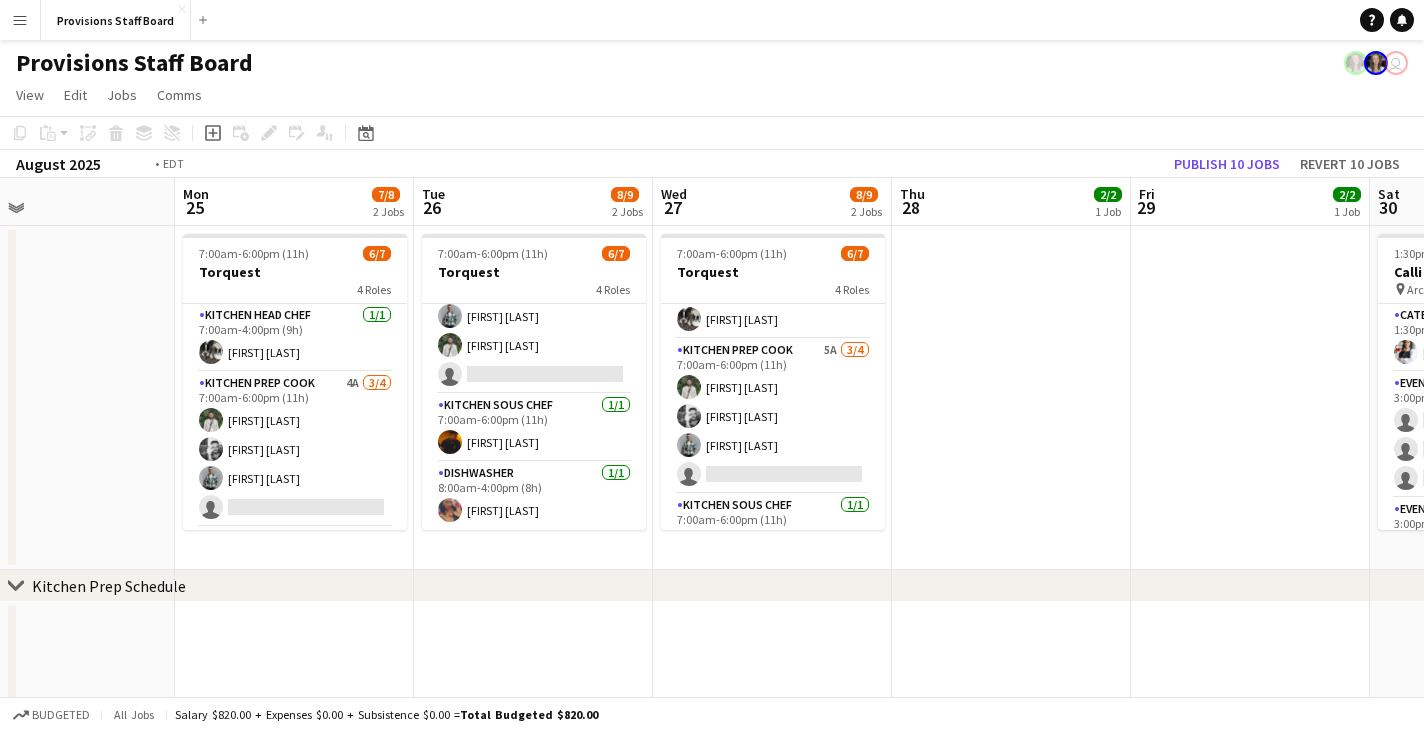 drag, startPoint x: 1314, startPoint y: 183, endPoint x: 350, endPoint y: 211, distance: 964.40656 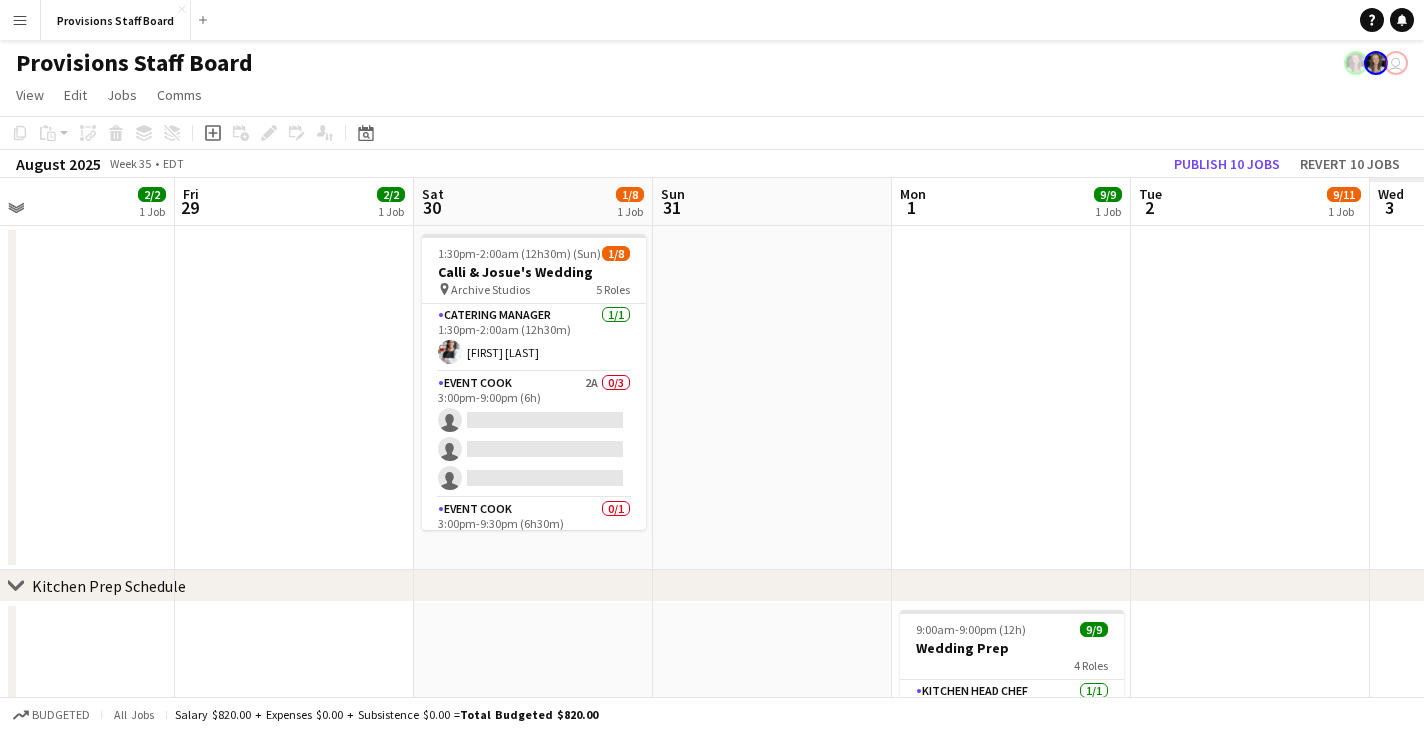 scroll, scrollTop: 0, scrollLeft: 727, axis: horizontal 